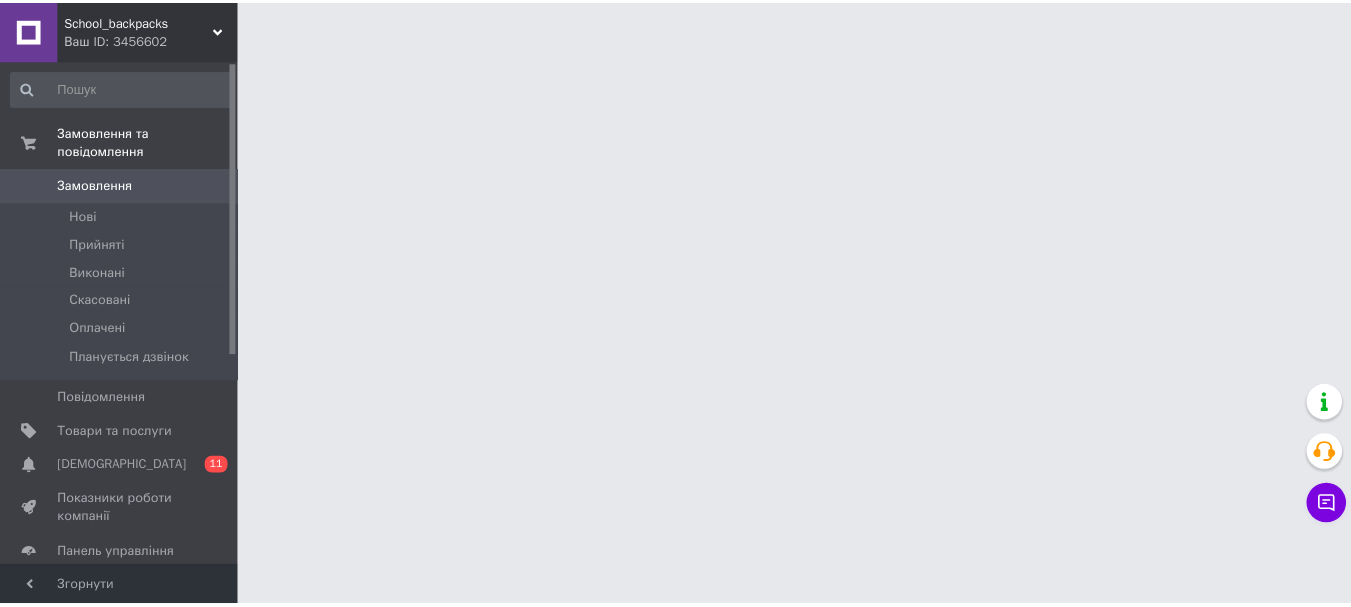 scroll, scrollTop: 0, scrollLeft: 0, axis: both 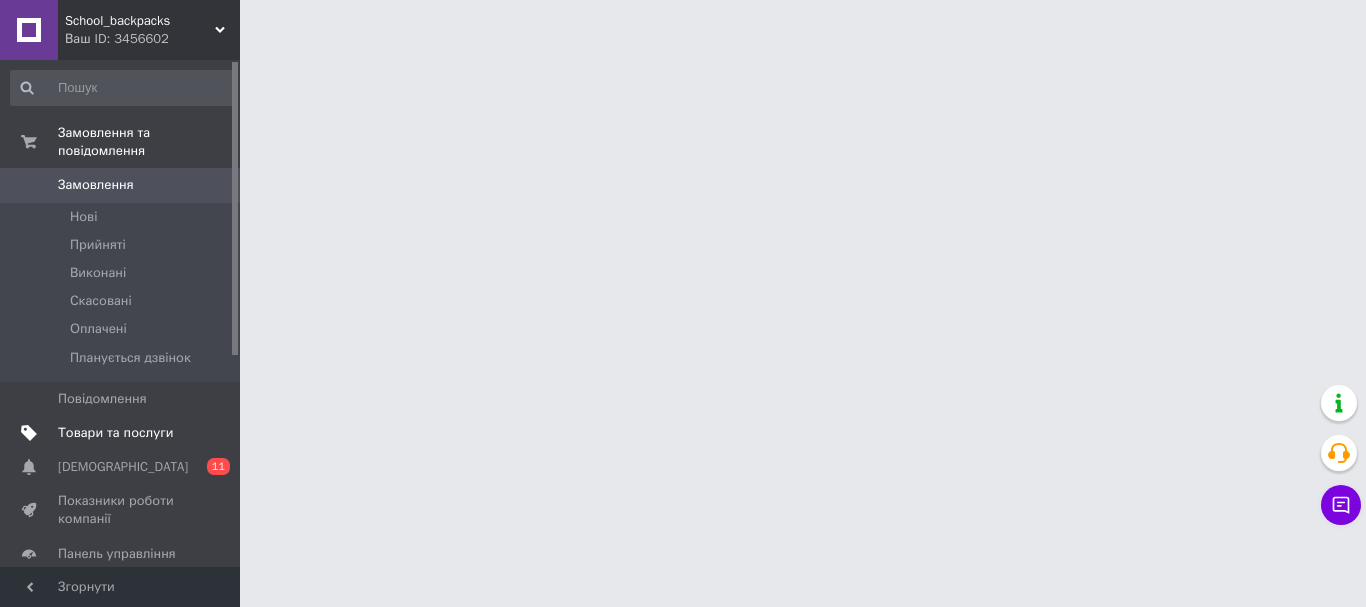 click on "Товари та послуги" at bounding box center (115, 433) 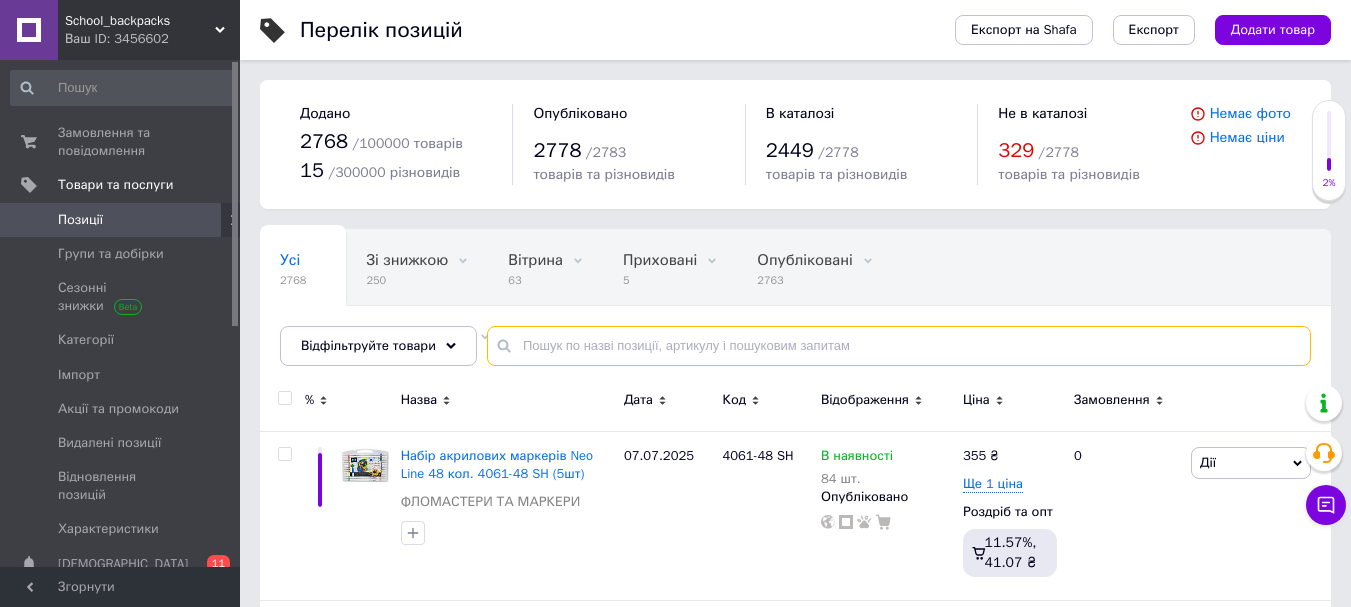 click at bounding box center (899, 346) 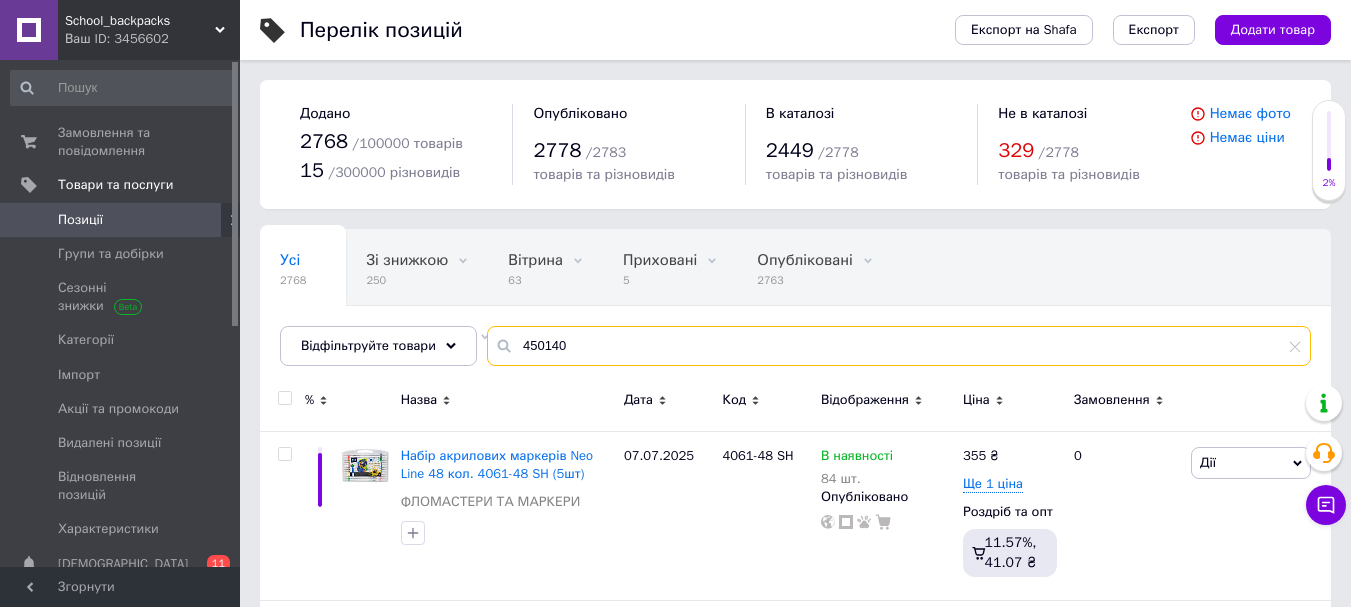 type on "450140" 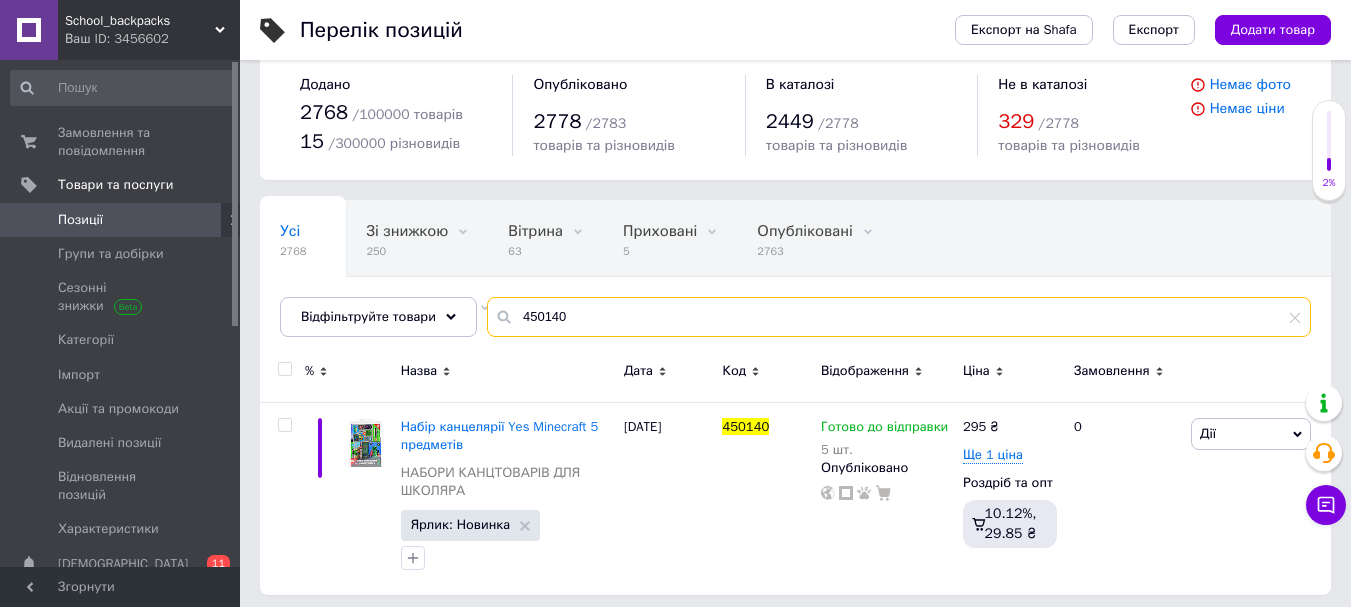 scroll, scrollTop: 37, scrollLeft: 0, axis: vertical 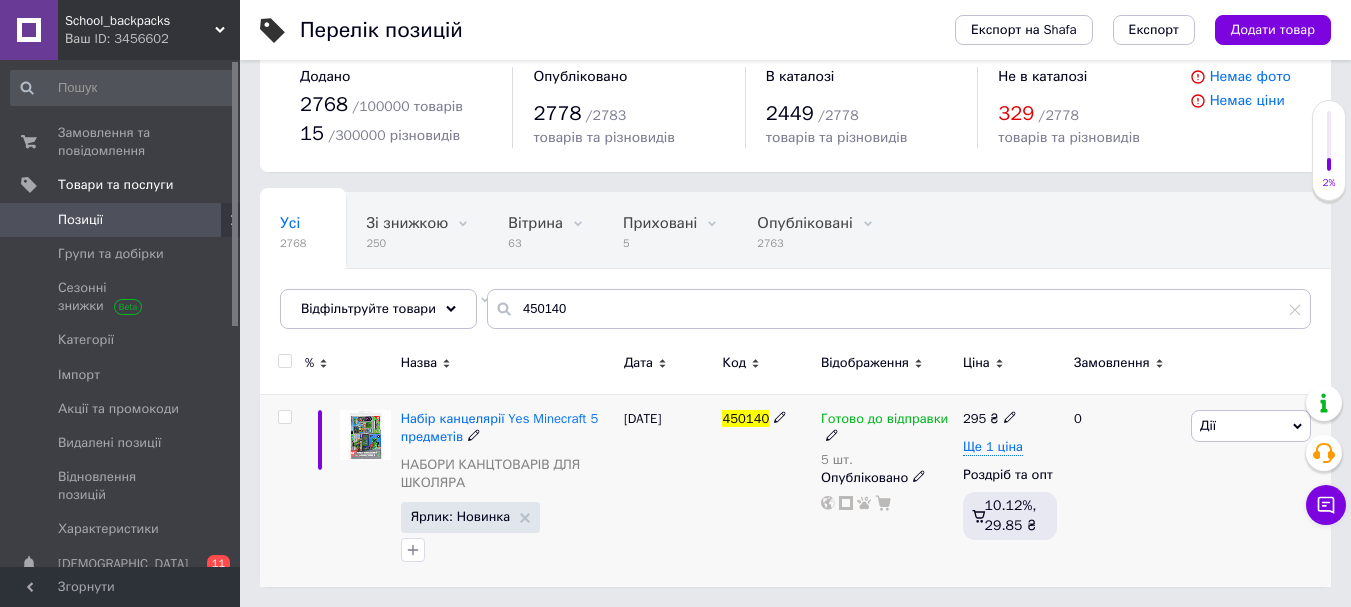 click 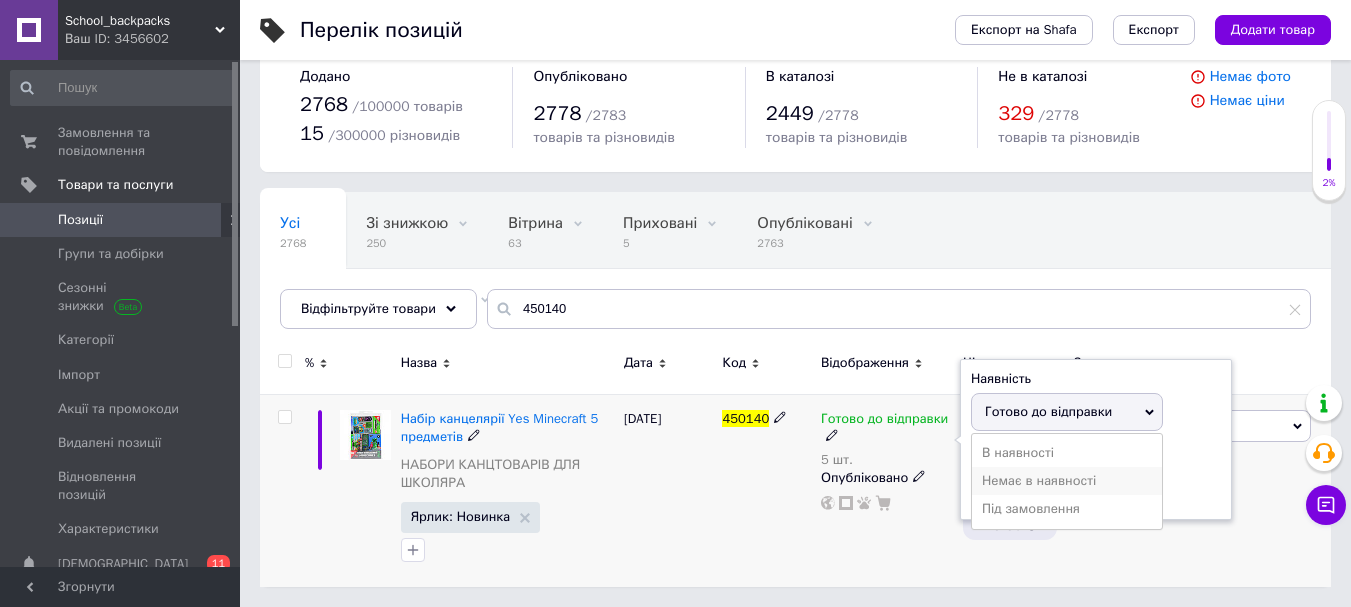 click on "Немає в наявності" at bounding box center (1067, 481) 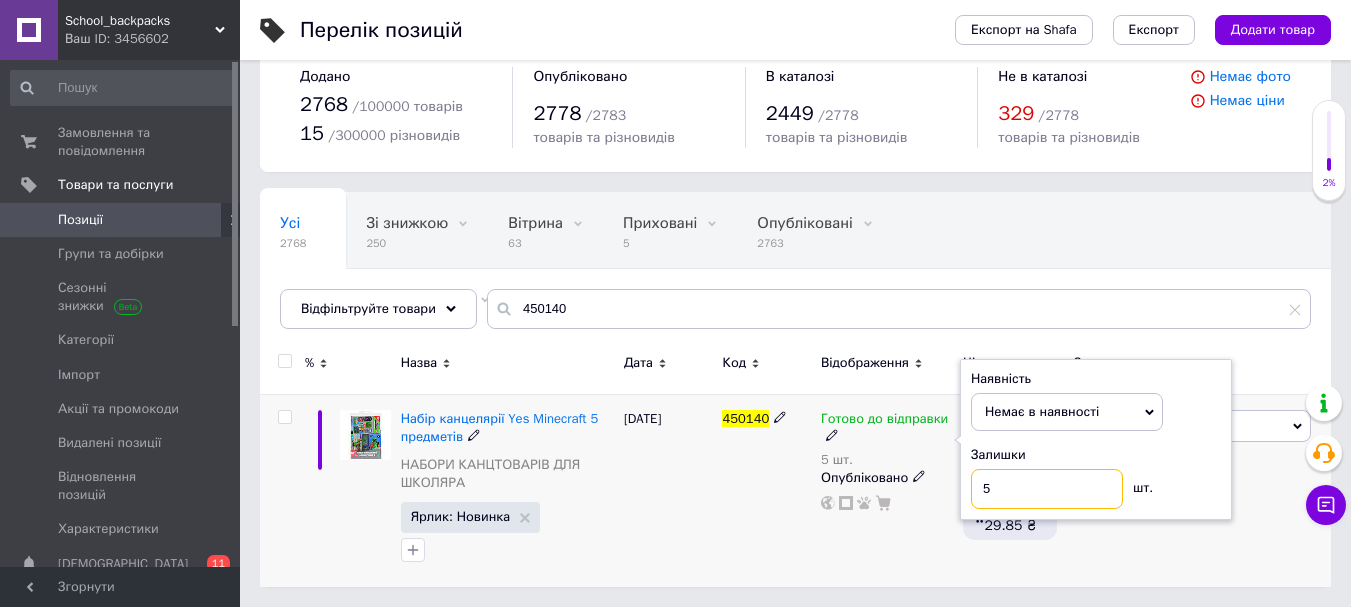 drag, startPoint x: 1005, startPoint y: 474, endPoint x: 917, endPoint y: 464, distance: 88.56636 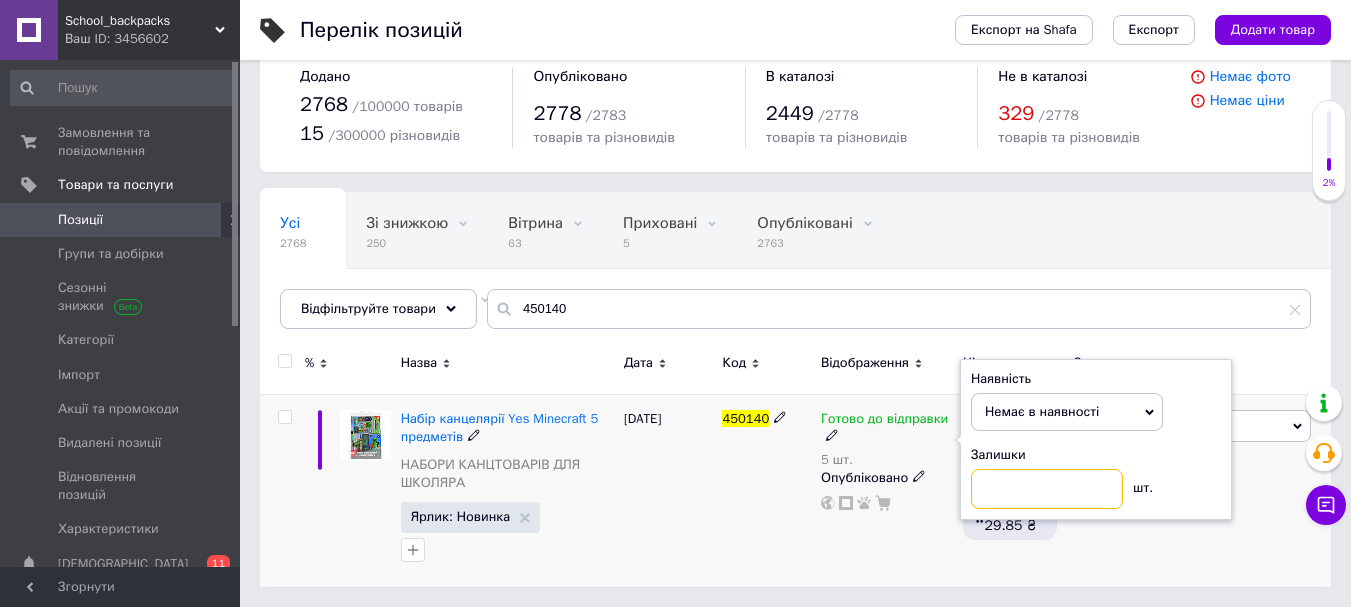type 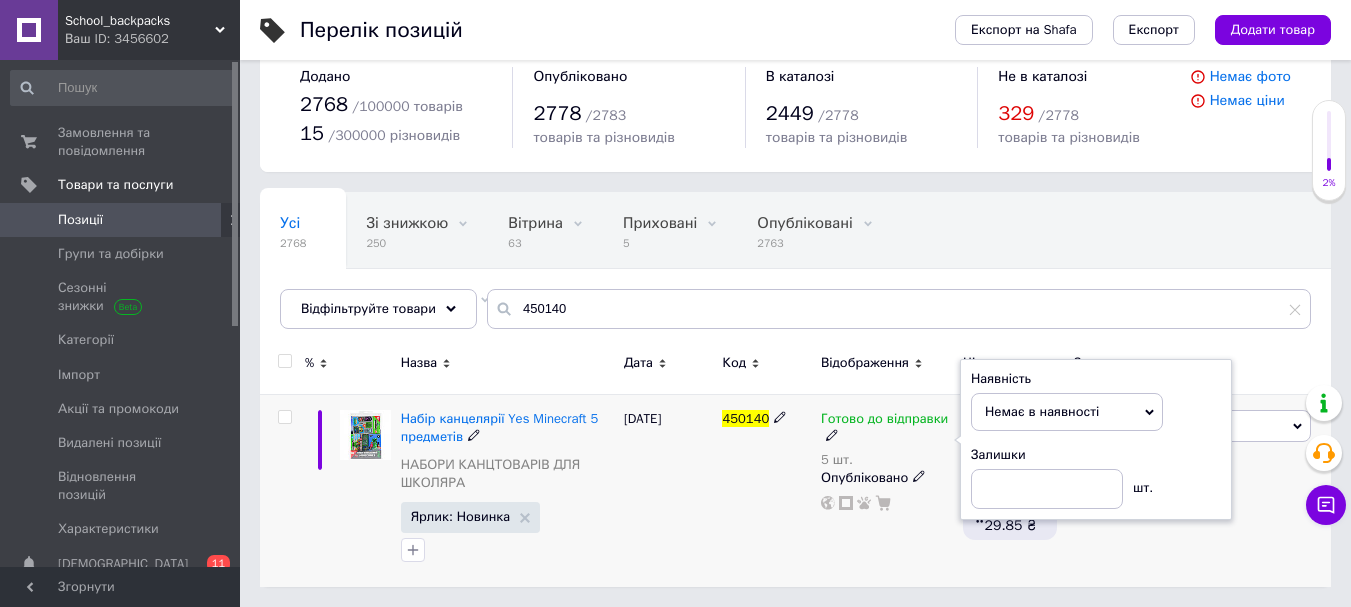 click on "450140" at bounding box center [766, 490] 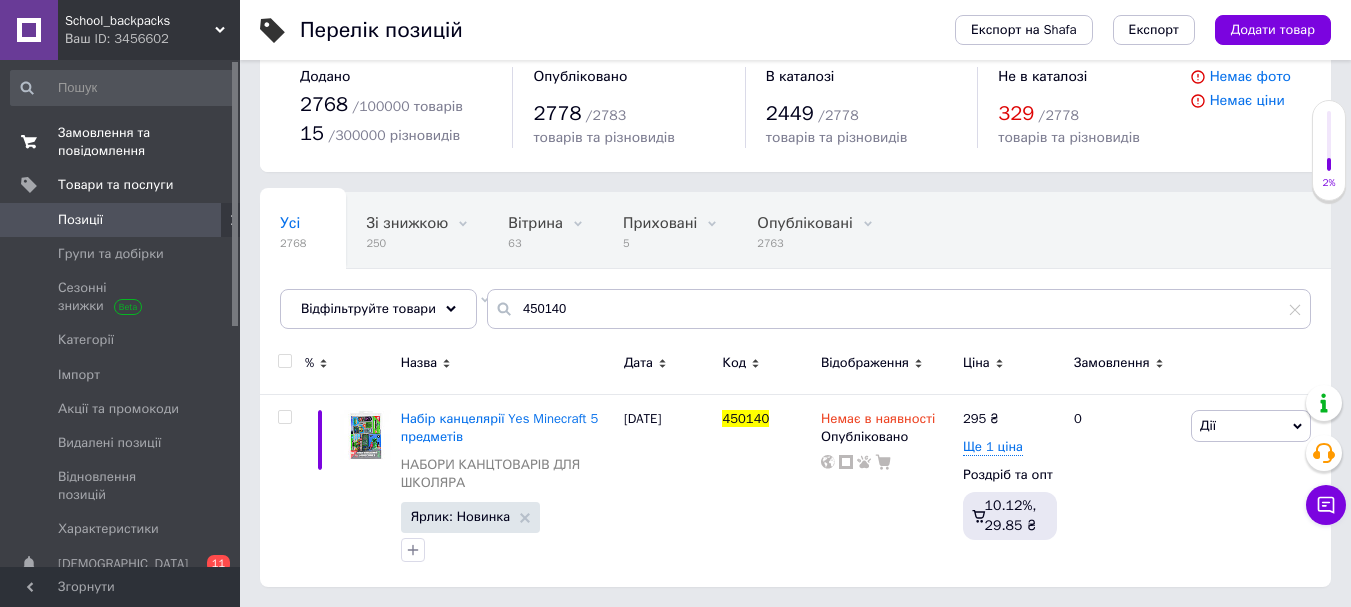 click at bounding box center (29, 142) 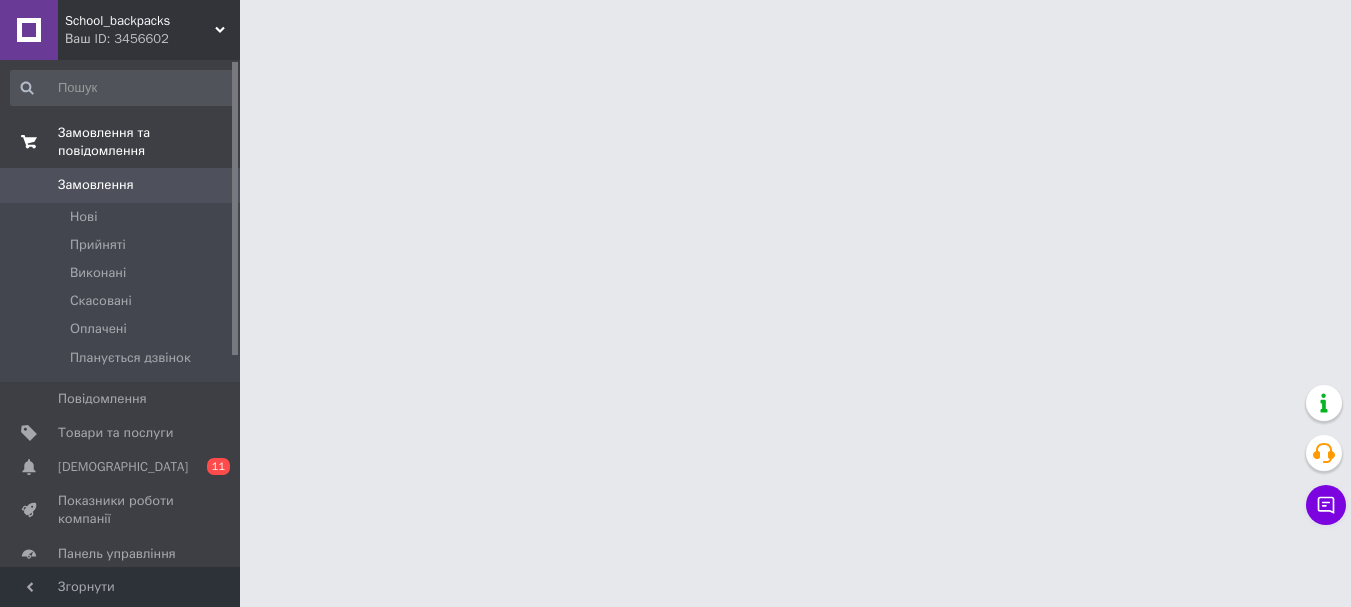 scroll, scrollTop: 0, scrollLeft: 0, axis: both 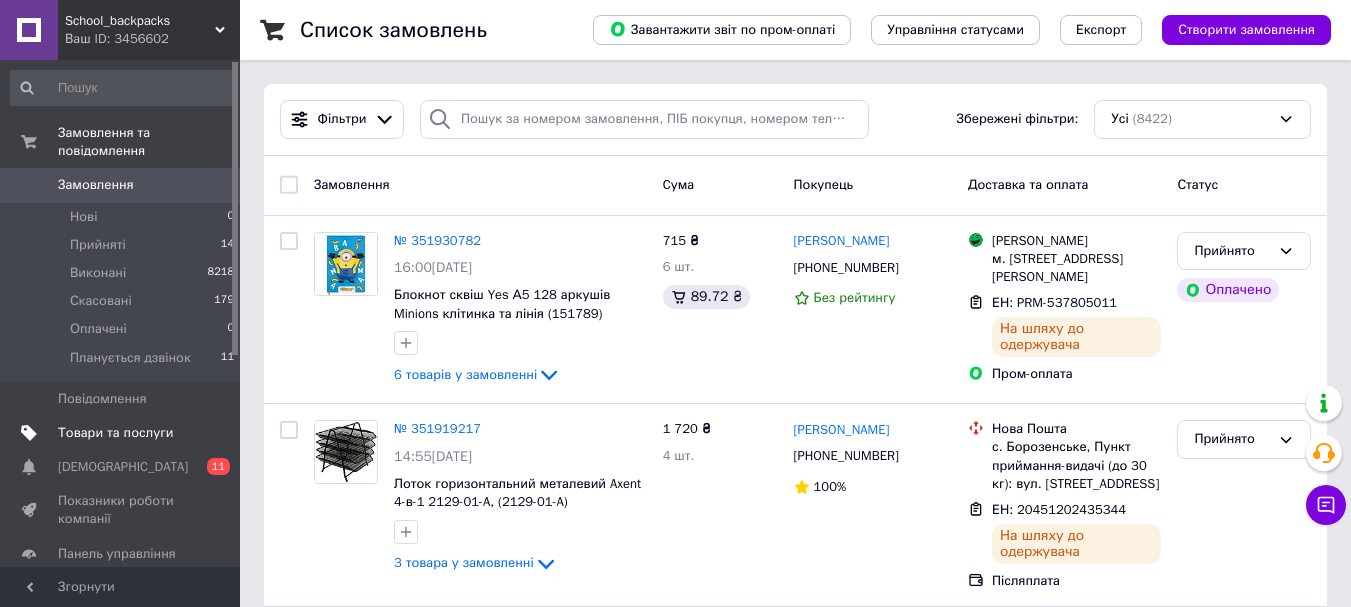 click on "Товари та послуги" at bounding box center (121, 433) 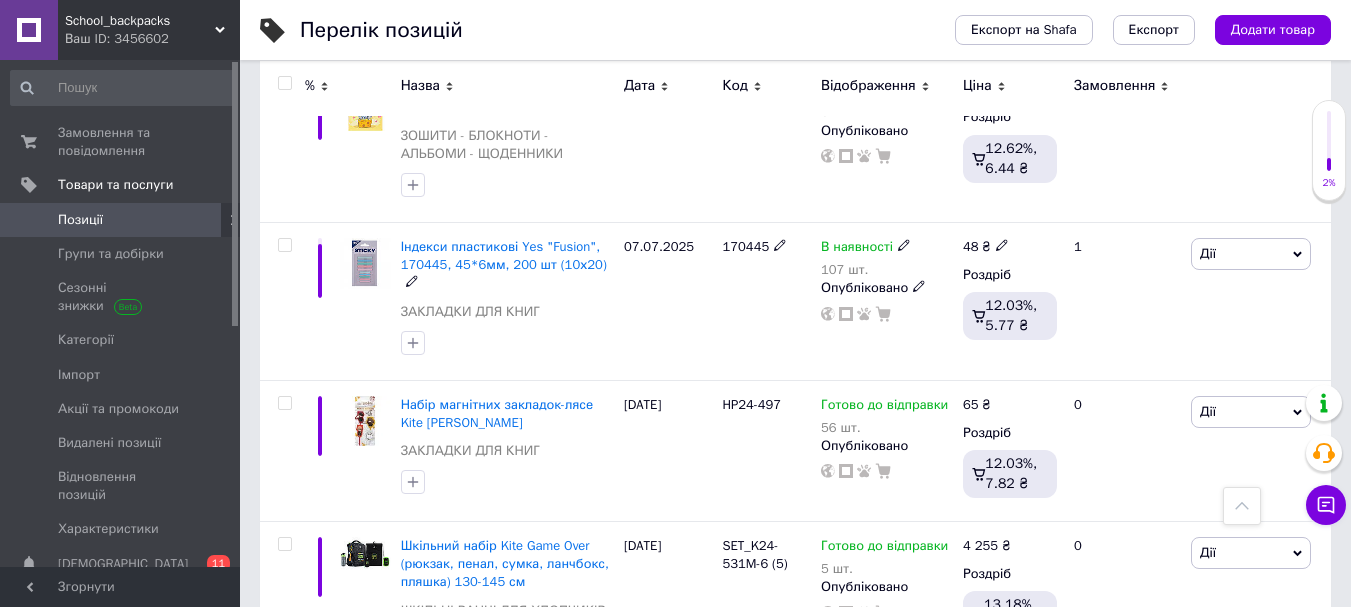 scroll, scrollTop: 8000, scrollLeft: 0, axis: vertical 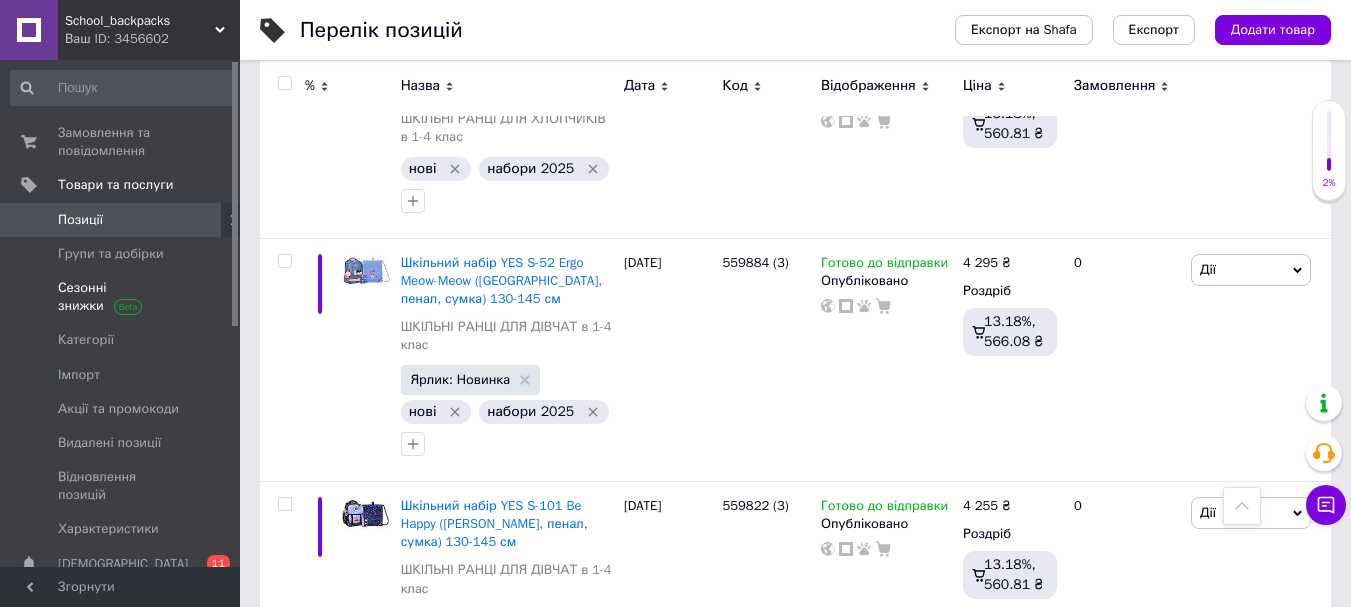 click on "Сезонні знижки" at bounding box center [121, 297] 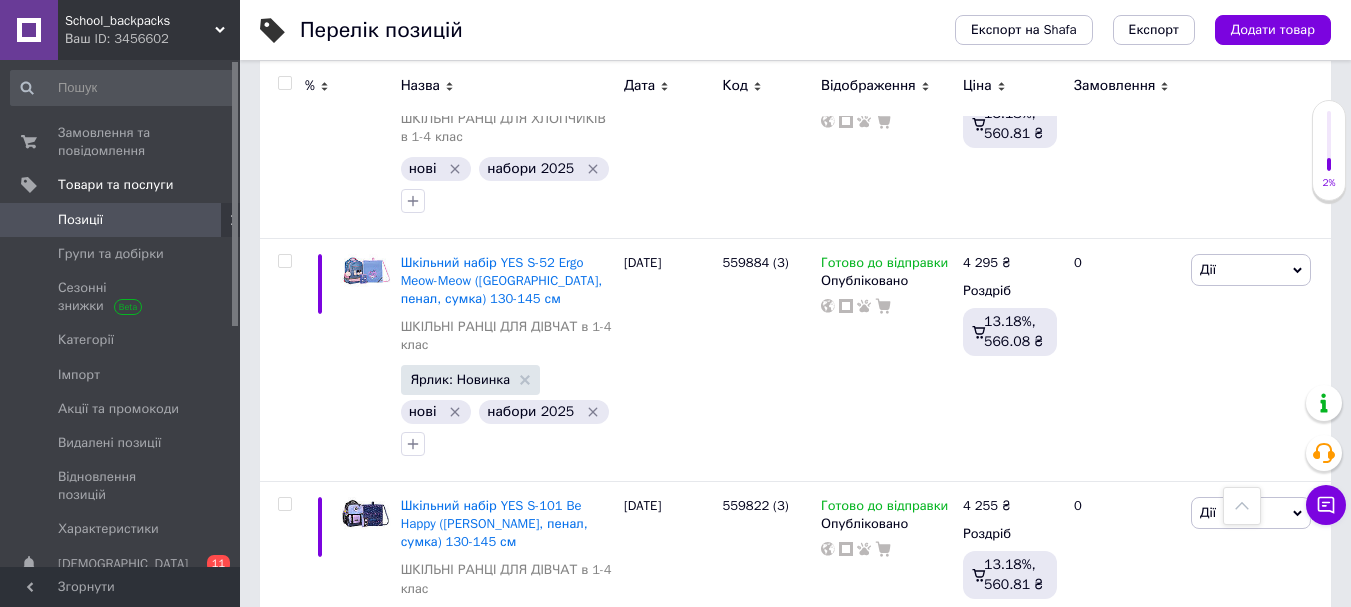 scroll, scrollTop: 0, scrollLeft: 0, axis: both 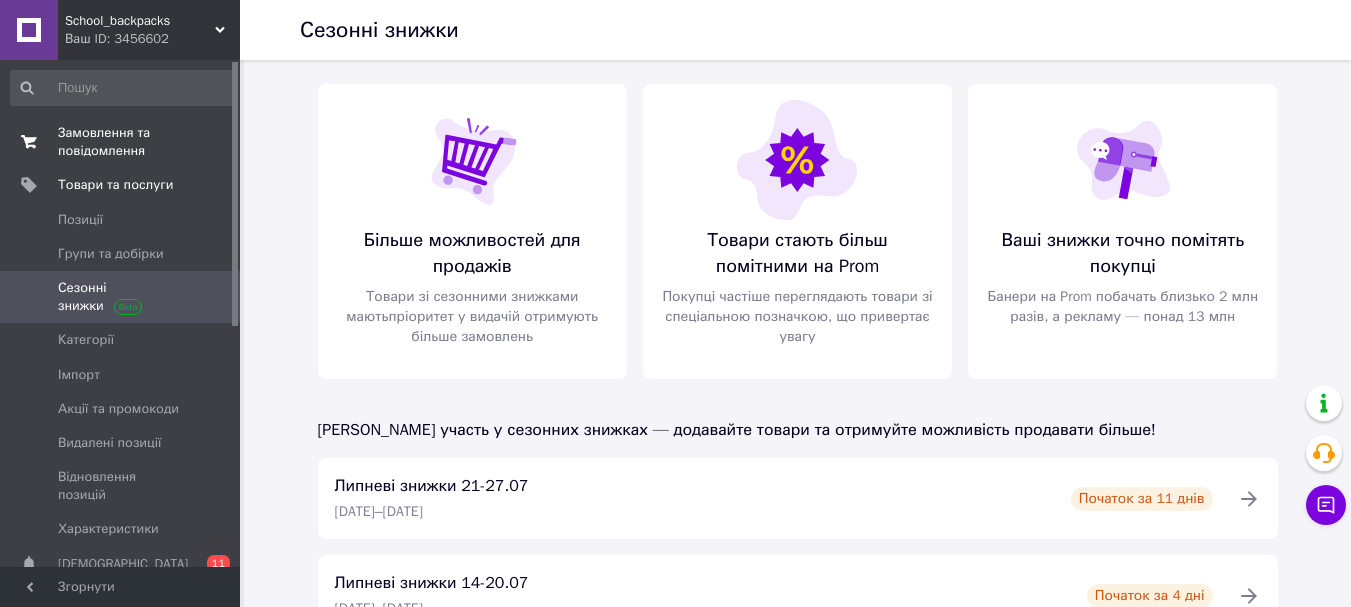 click on "Замовлення та повідомлення" at bounding box center [121, 142] 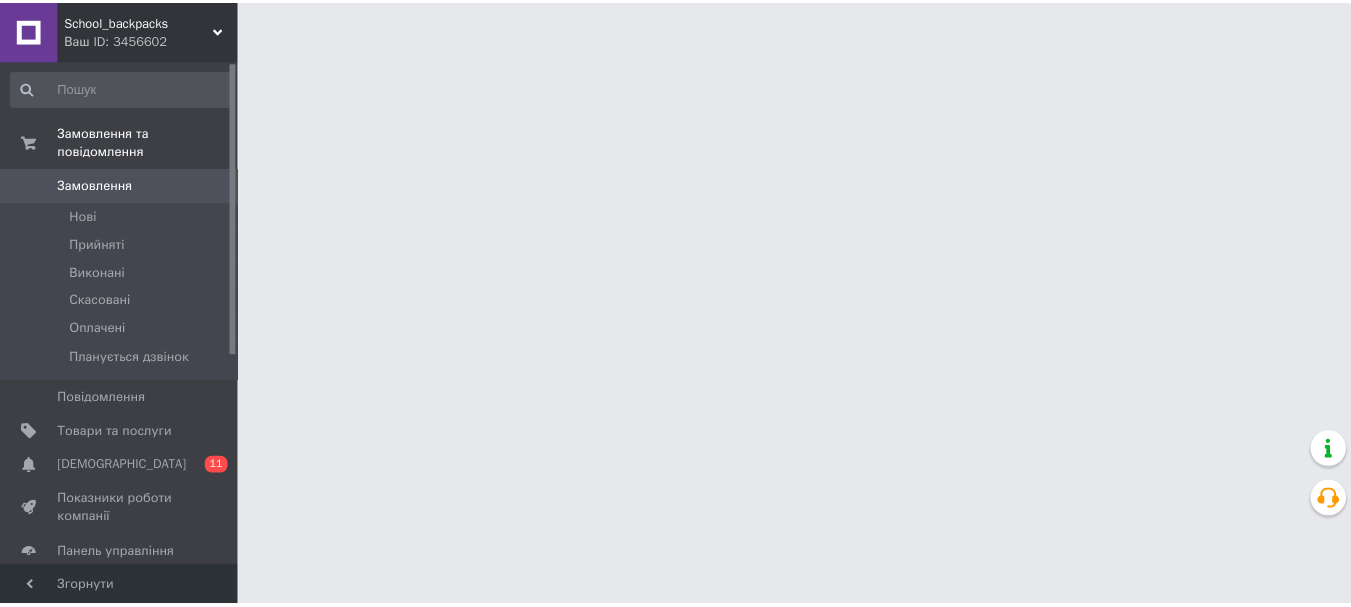 scroll, scrollTop: 0, scrollLeft: 0, axis: both 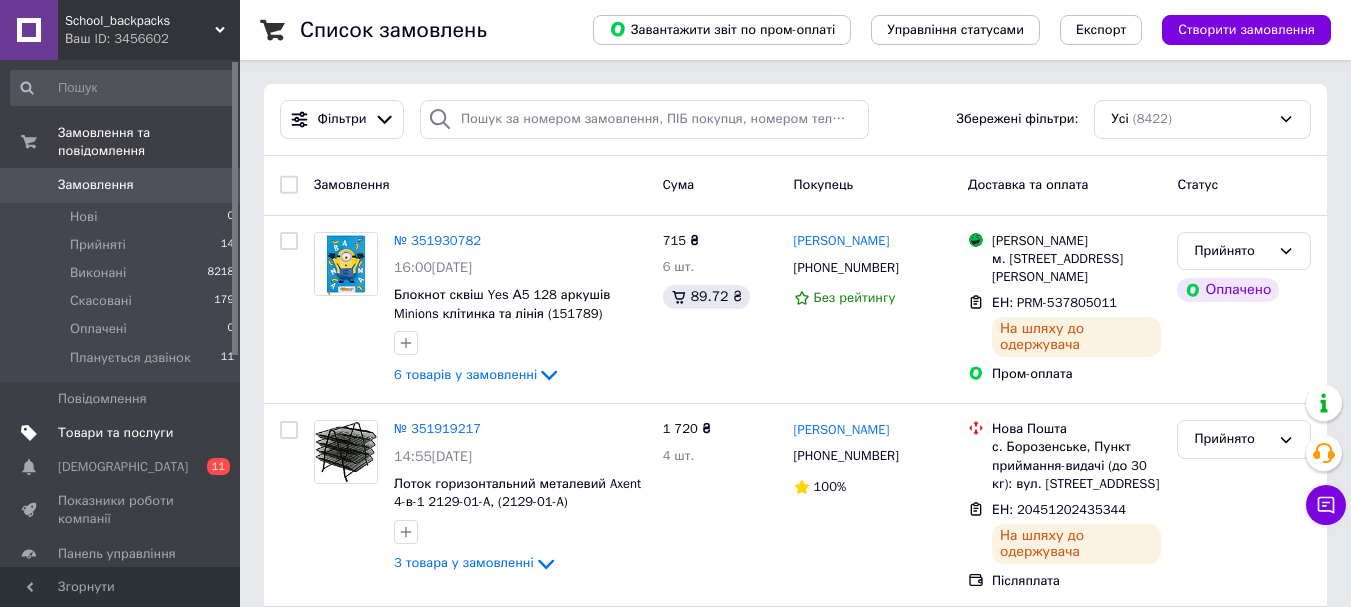 click on "Товари та послуги" at bounding box center (115, 433) 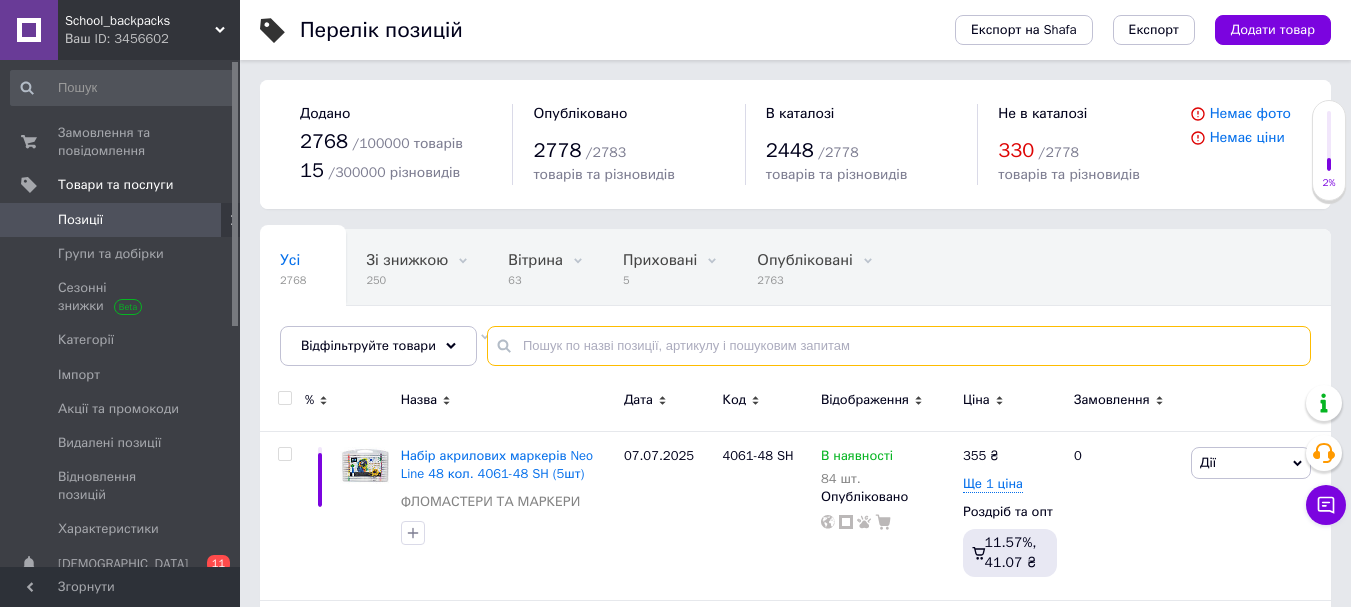 click at bounding box center [899, 346] 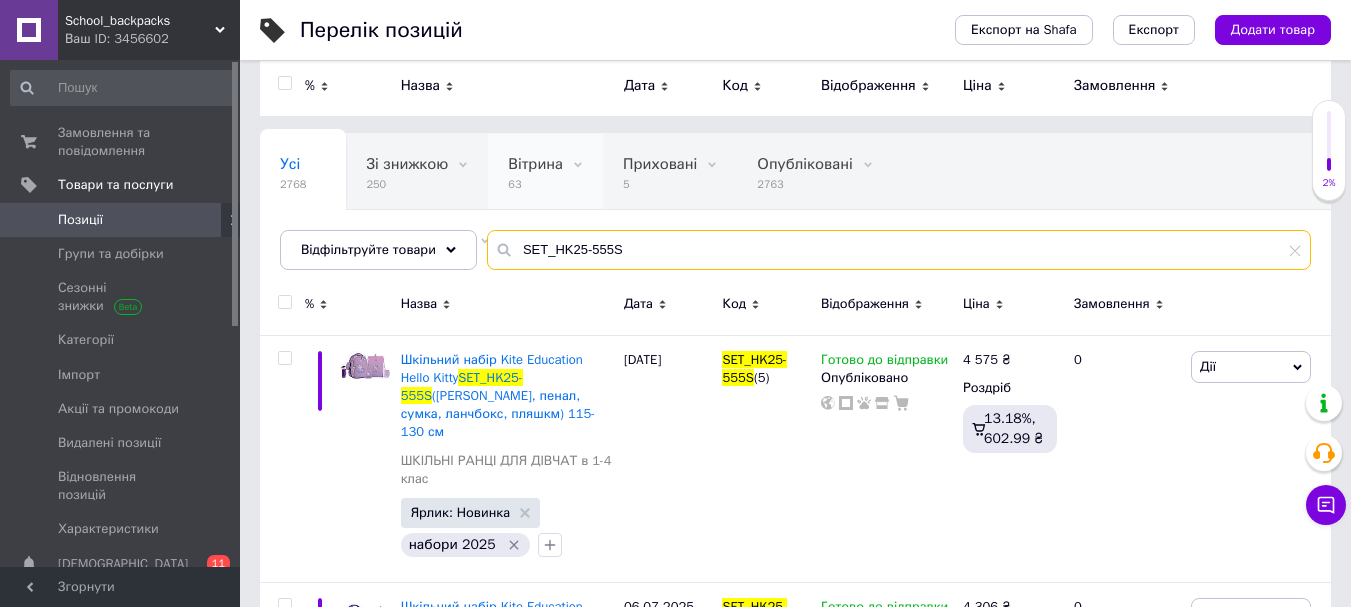 scroll, scrollTop: 0, scrollLeft: 0, axis: both 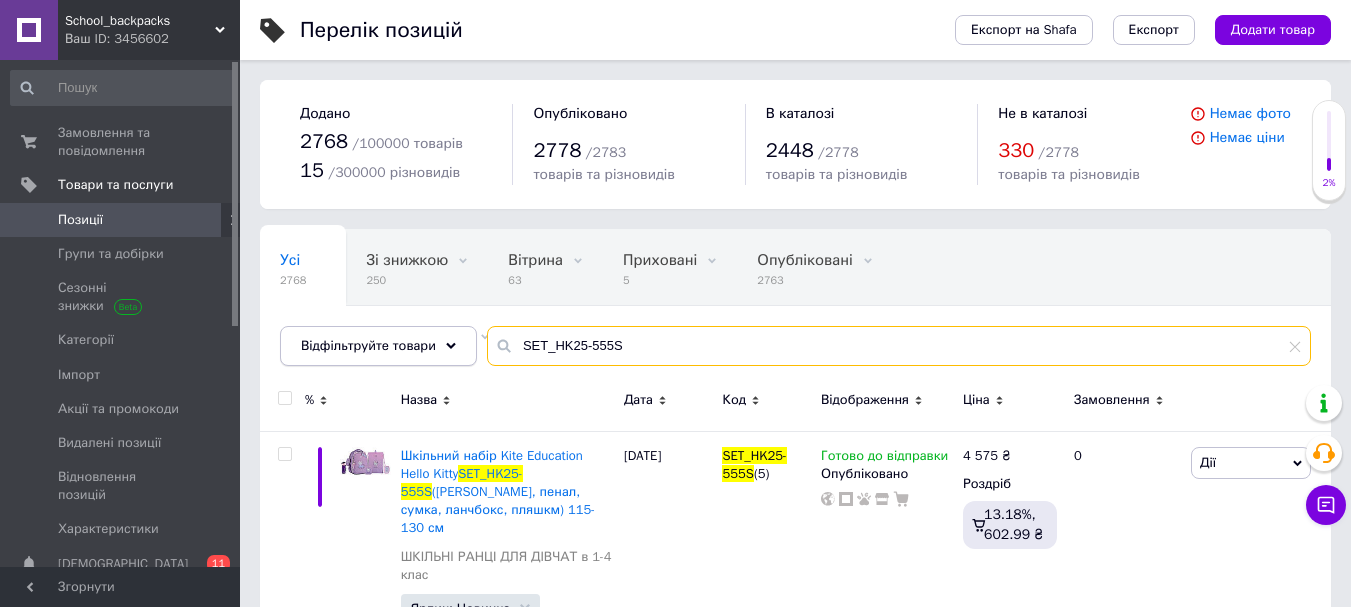 drag, startPoint x: 578, startPoint y: 344, endPoint x: 462, endPoint y: 336, distance: 116.275536 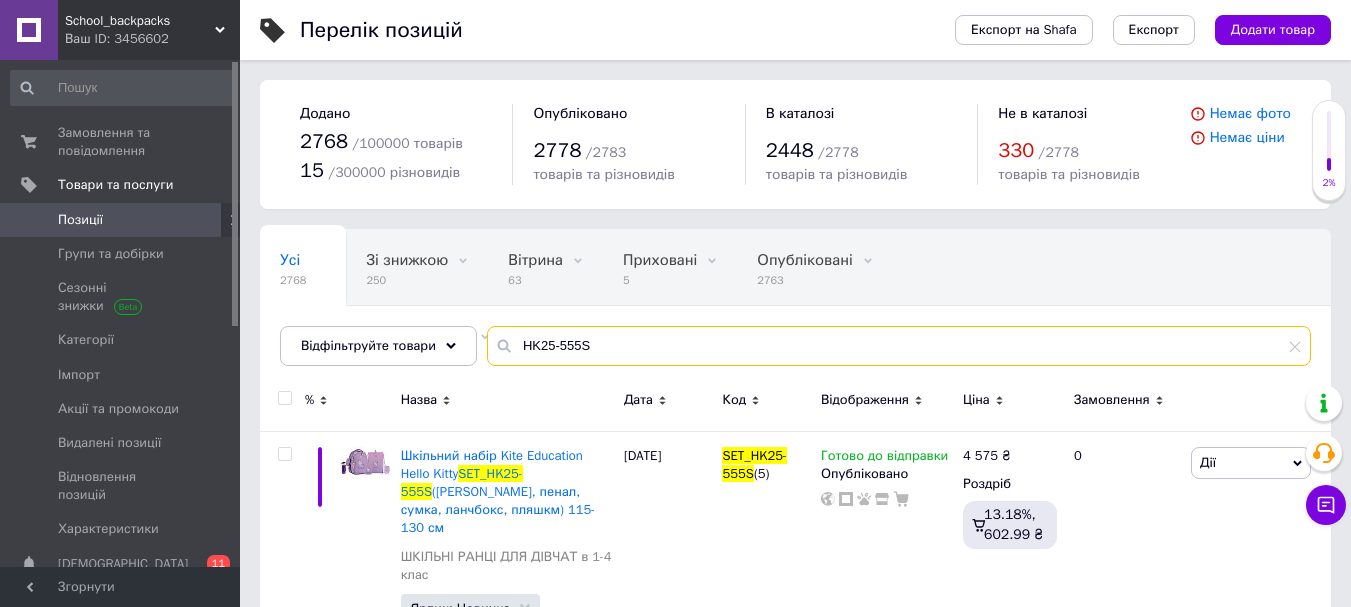 type on "HK25-555S" 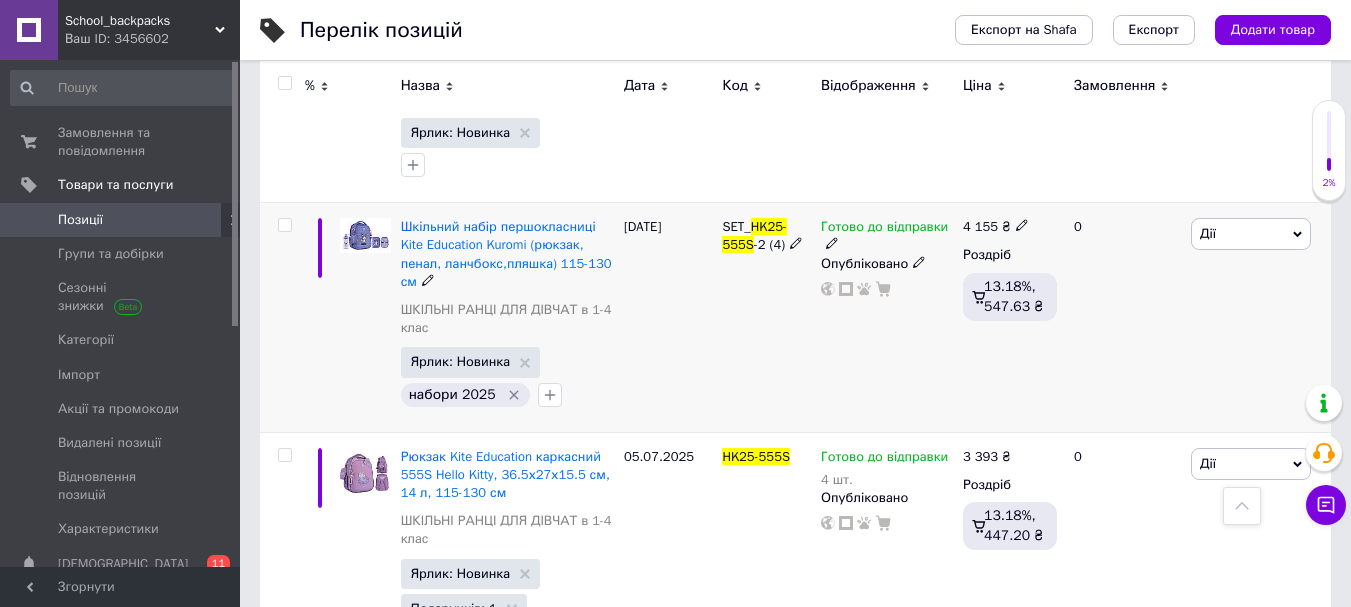 scroll, scrollTop: 1400, scrollLeft: 0, axis: vertical 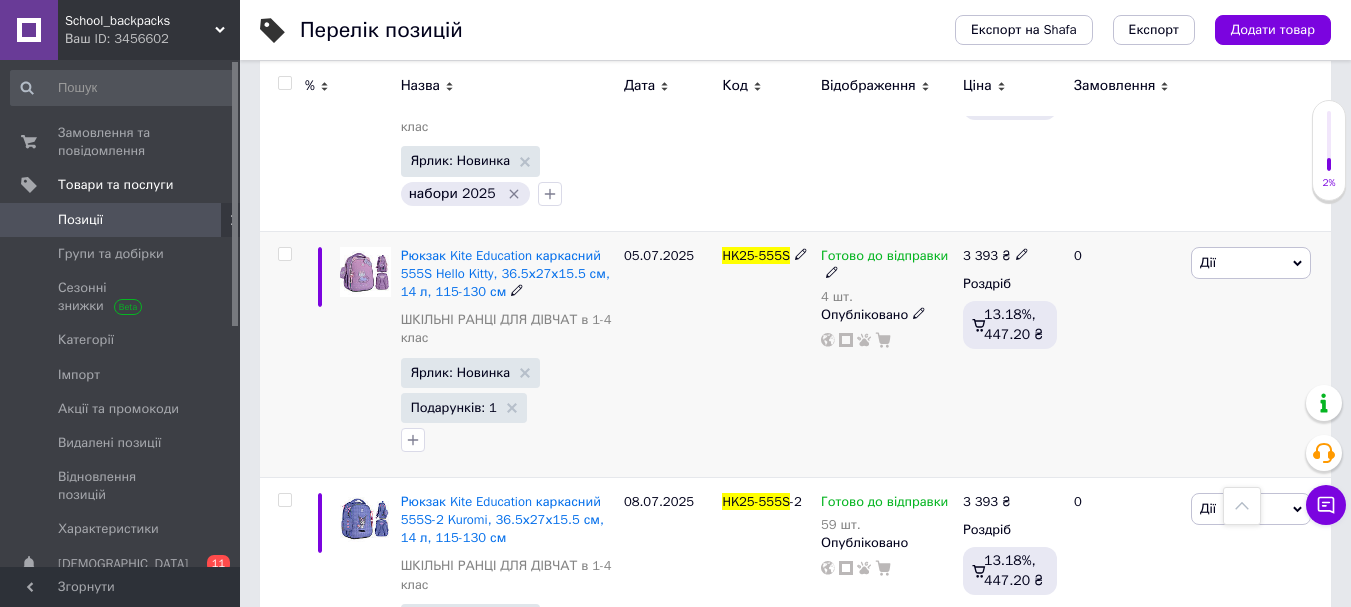 click 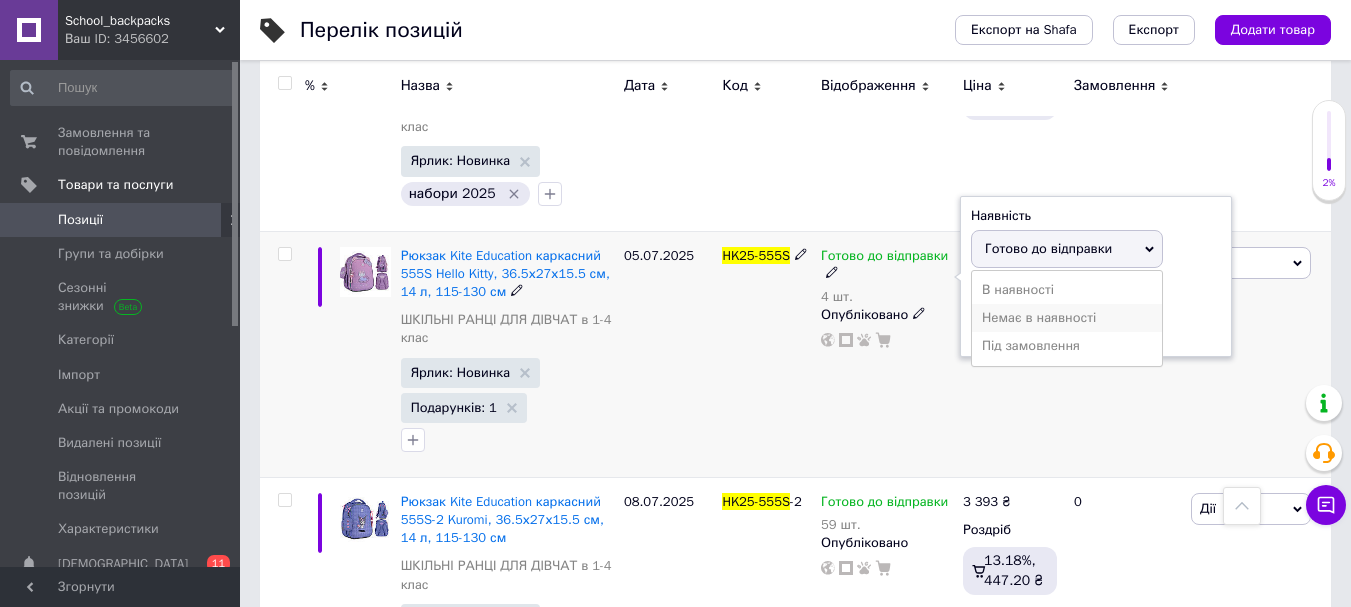 drag, startPoint x: 1003, startPoint y: 264, endPoint x: 1014, endPoint y: 282, distance: 21.095022 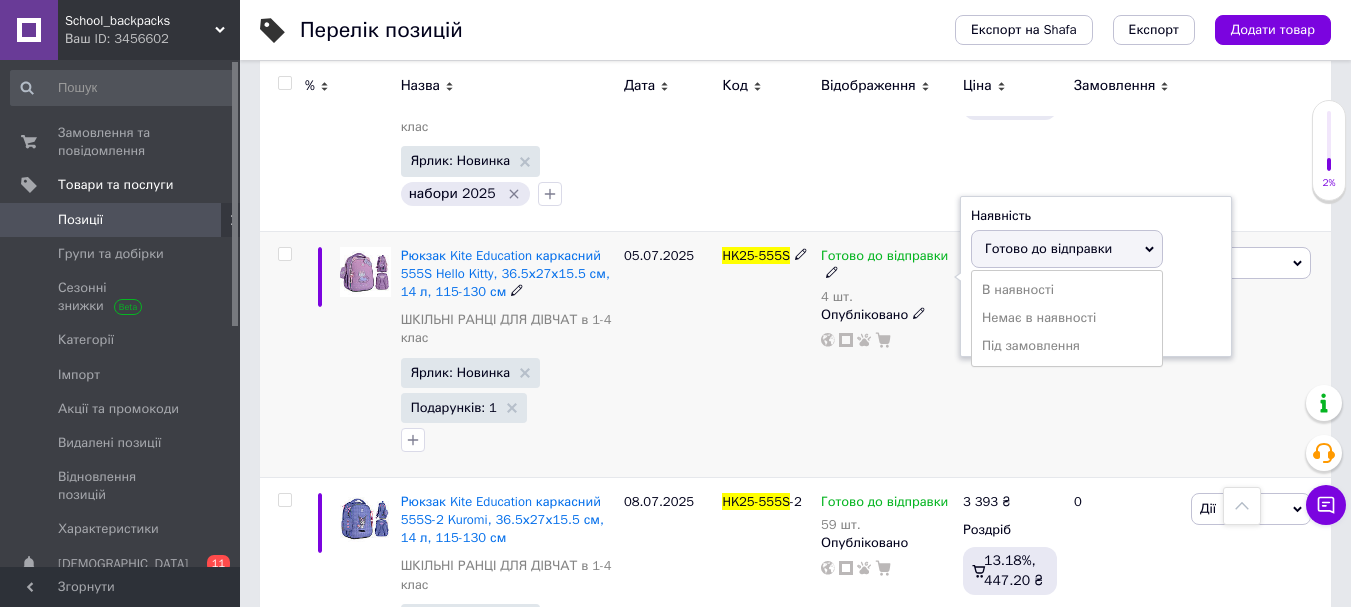 click on "Немає в наявності" at bounding box center [1067, 318] 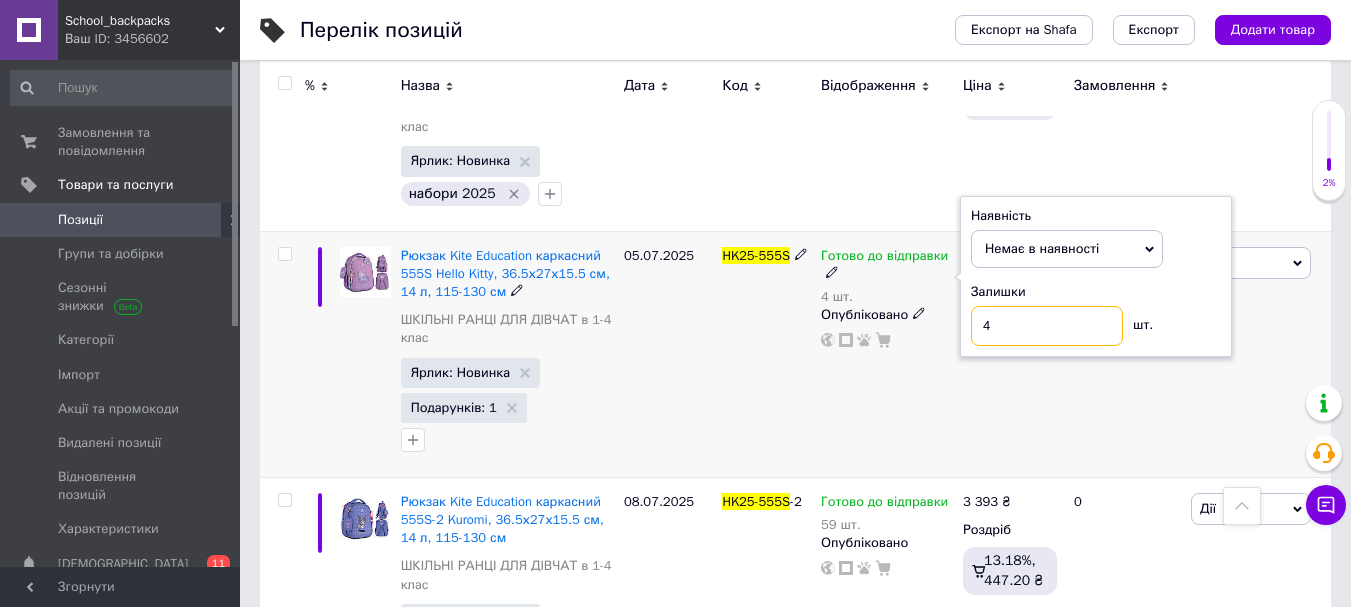 click on "4" at bounding box center (1047, 326) 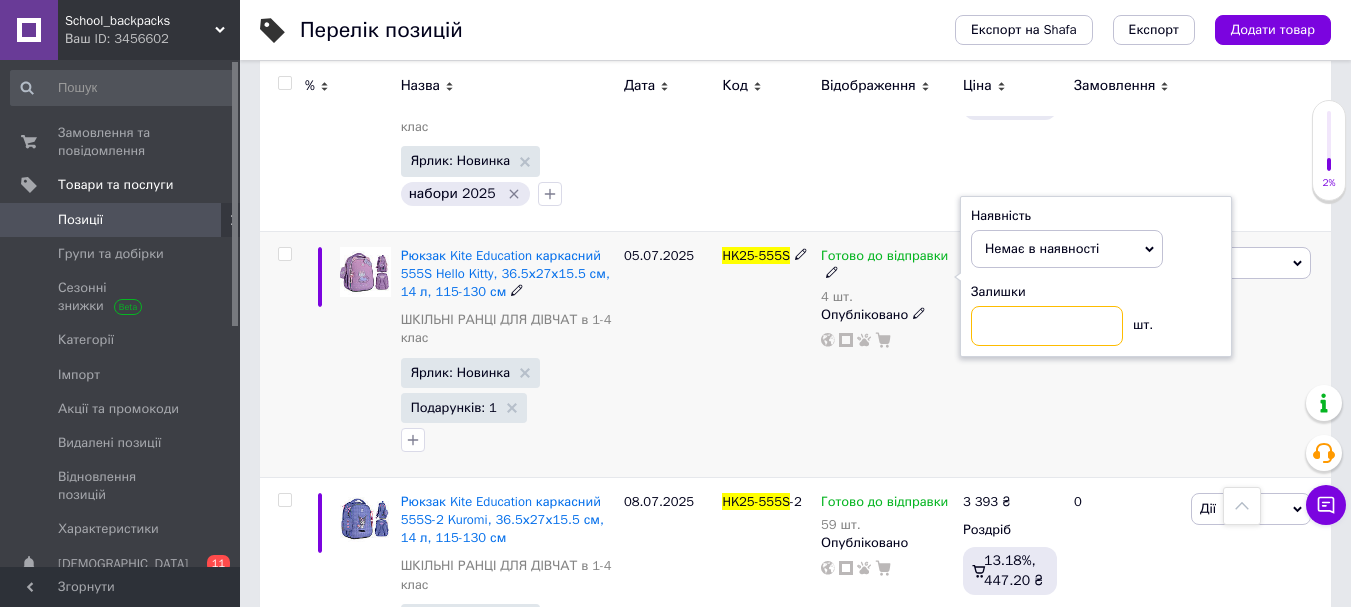 type 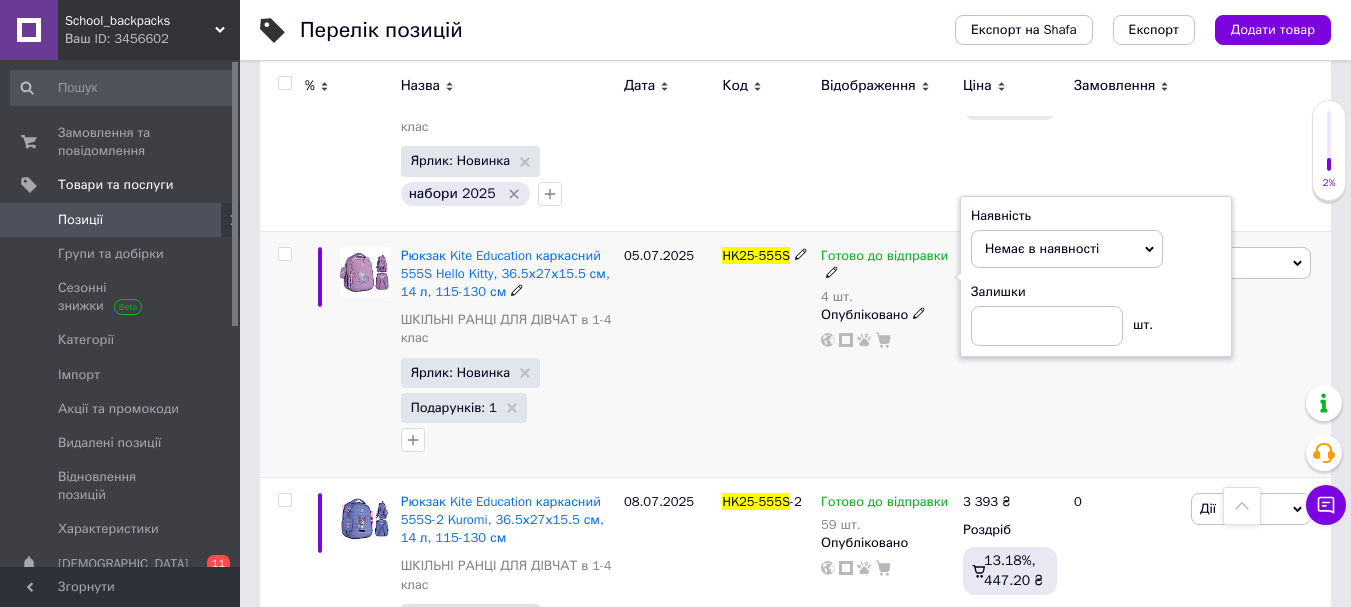 drag, startPoint x: 861, startPoint y: 369, endPoint x: 877, endPoint y: 337, distance: 35.77709 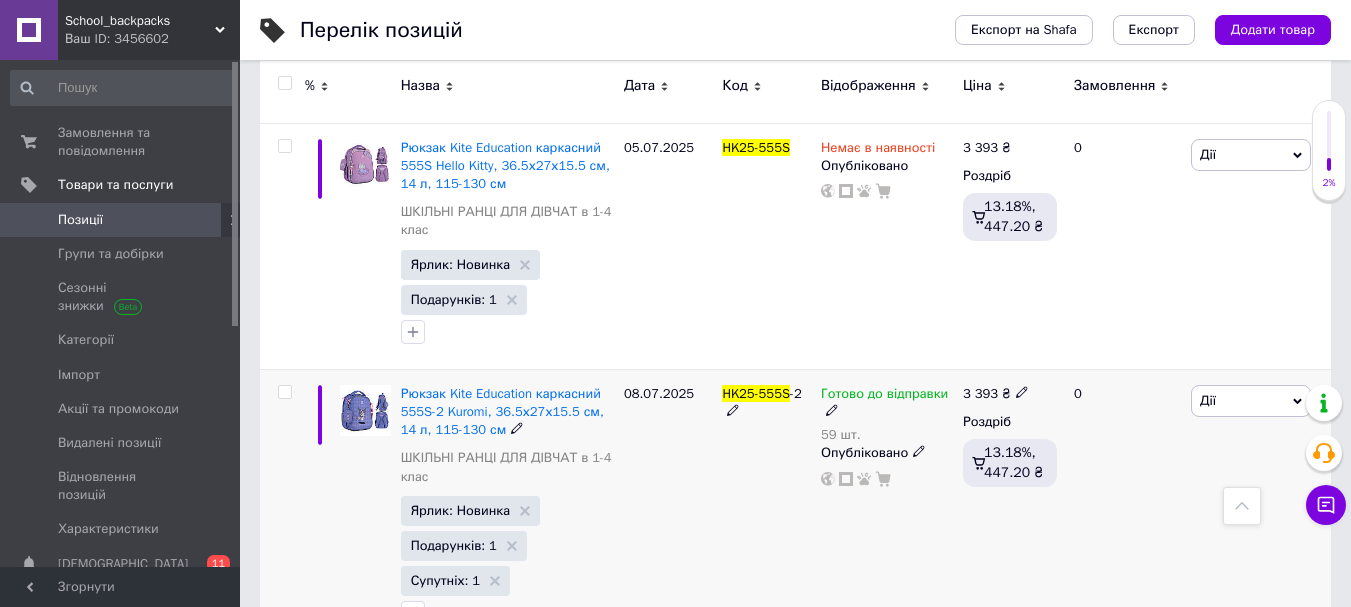 scroll, scrollTop: 1517, scrollLeft: 0, axis: vertical 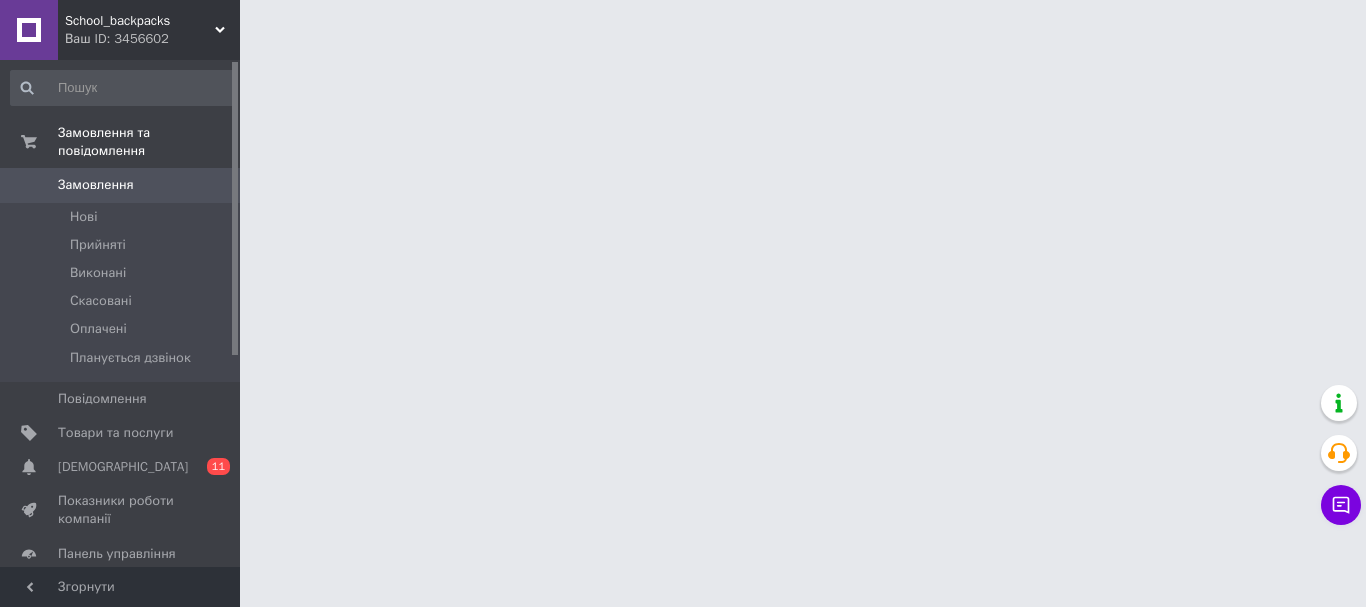 drag, startPoint x: 144, startPoint y: 405, endPoint x: 247, endPoint y: 365, distance: 110.49435 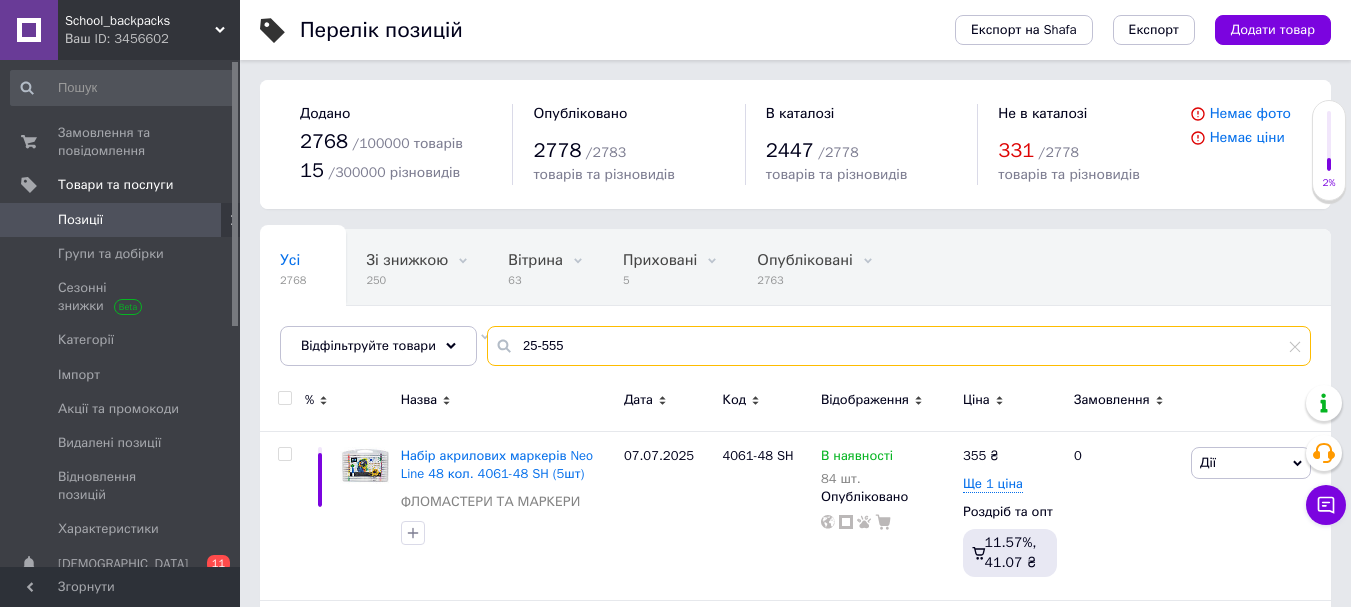 type on "25-555" 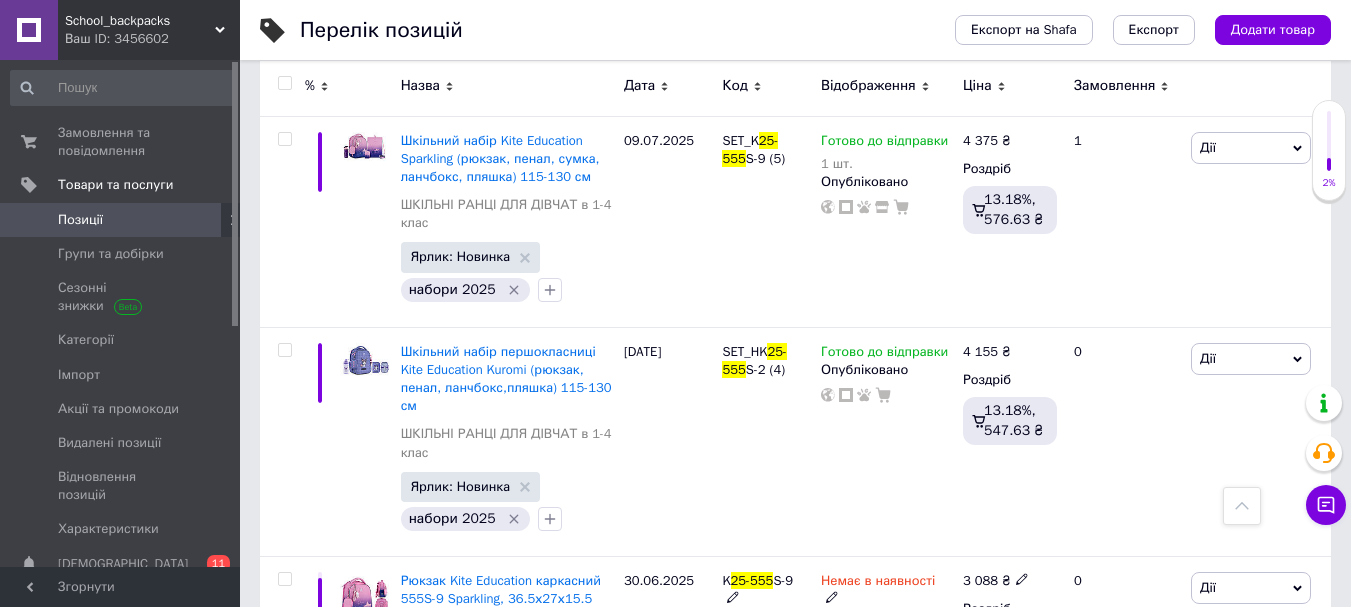 scroll, scrollTop: 10677, scrollLeft: 0, axis: vertical 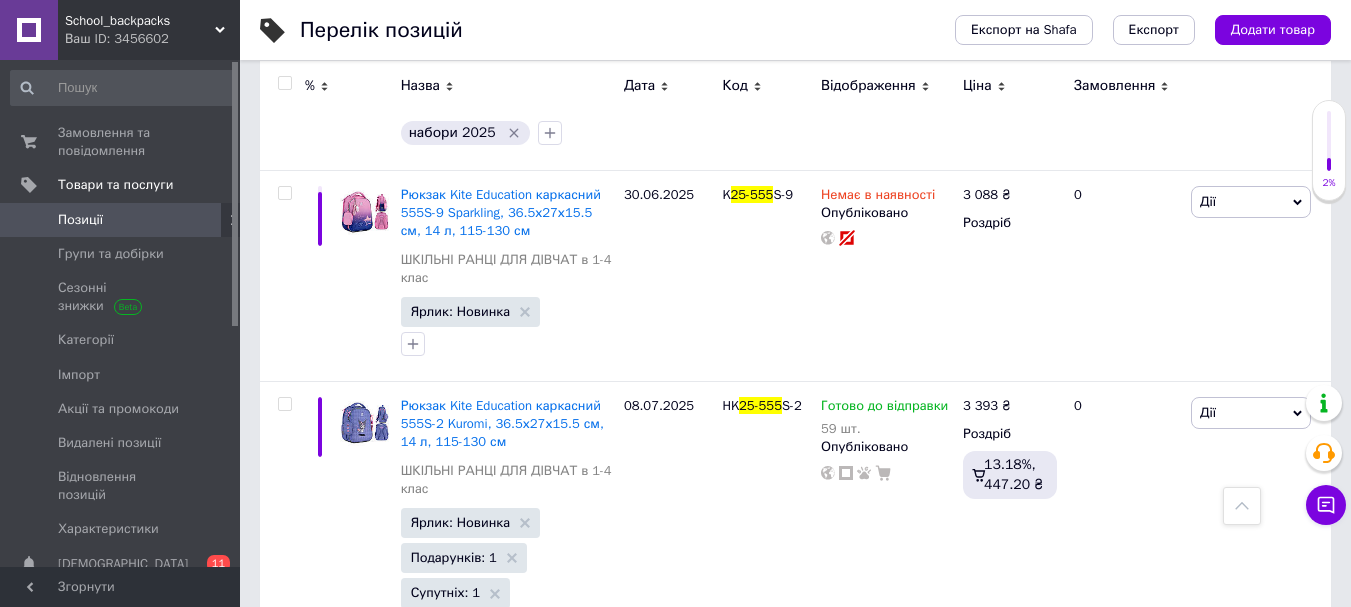 click 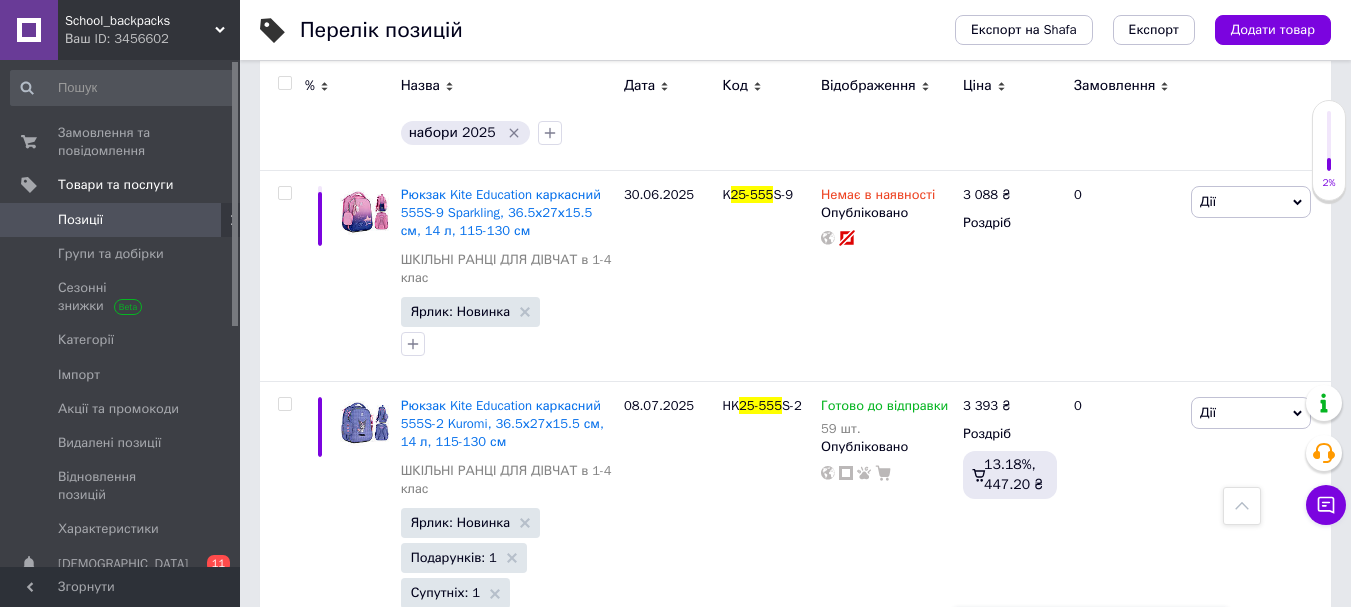 click on "Готово до відправки" at bounding box center (1062, 758) 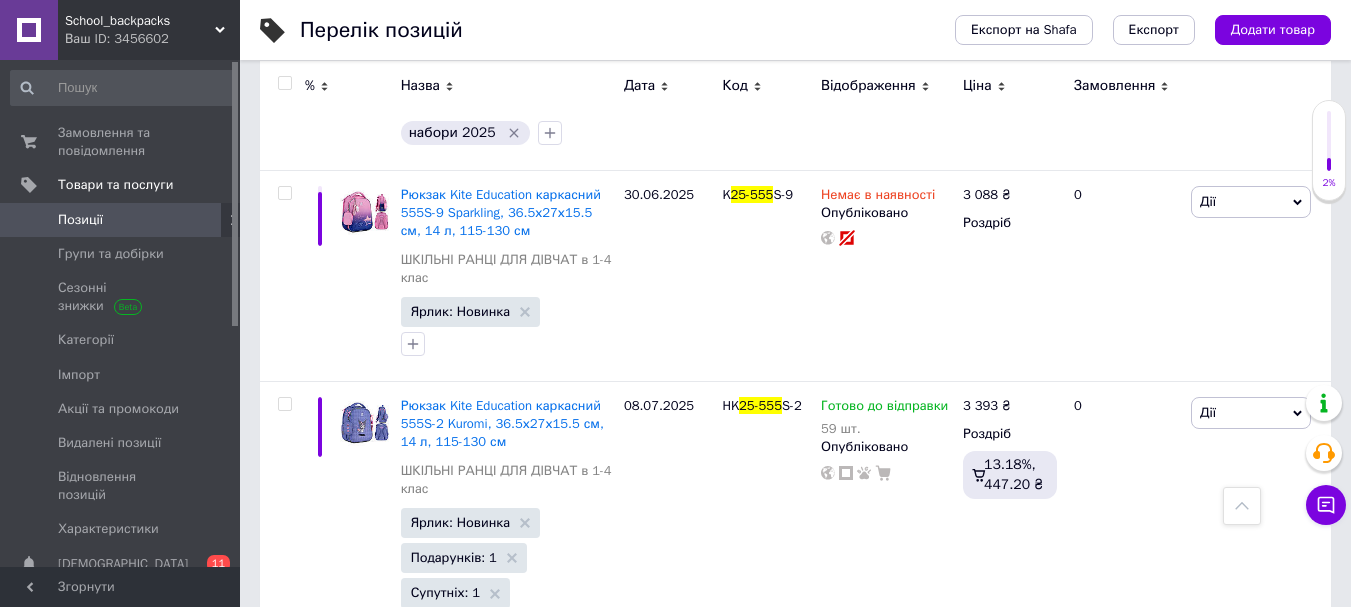 click on "Готово до відправки" at bounding box center (887, 697) 